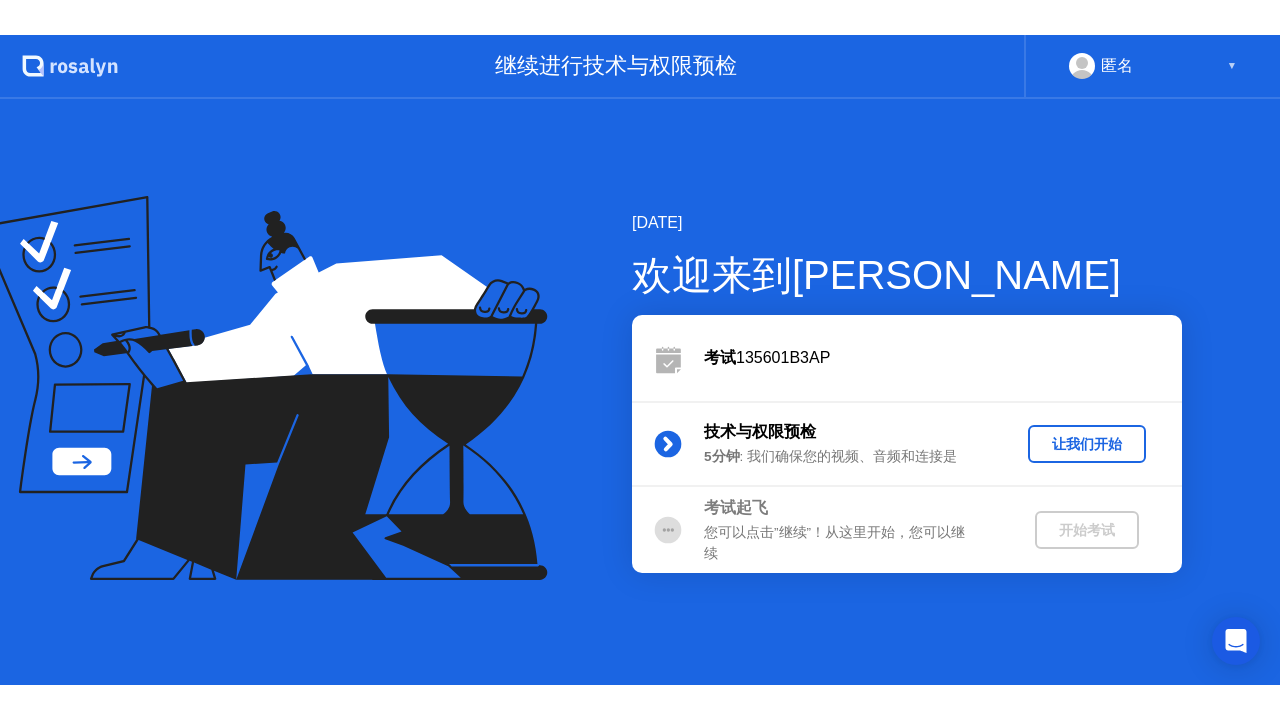 scroll, scrollTop: 0, scrollLeft: 0, axis: both 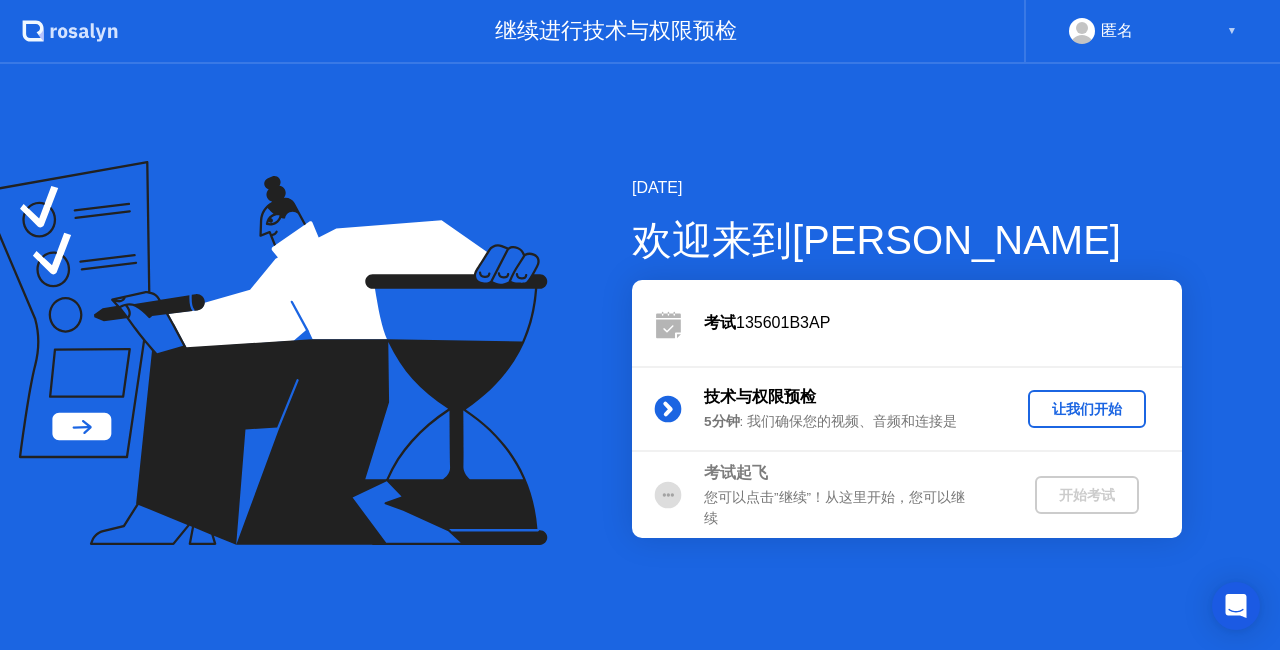 click on "让我们开始" 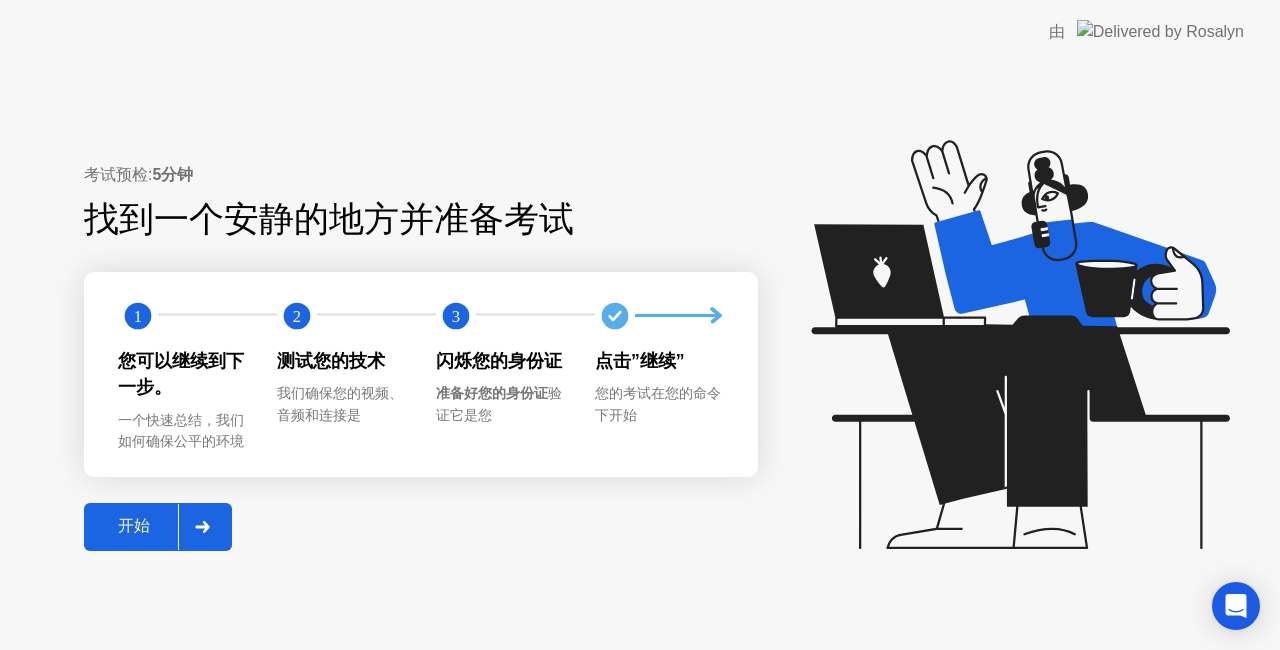 click on "开始" 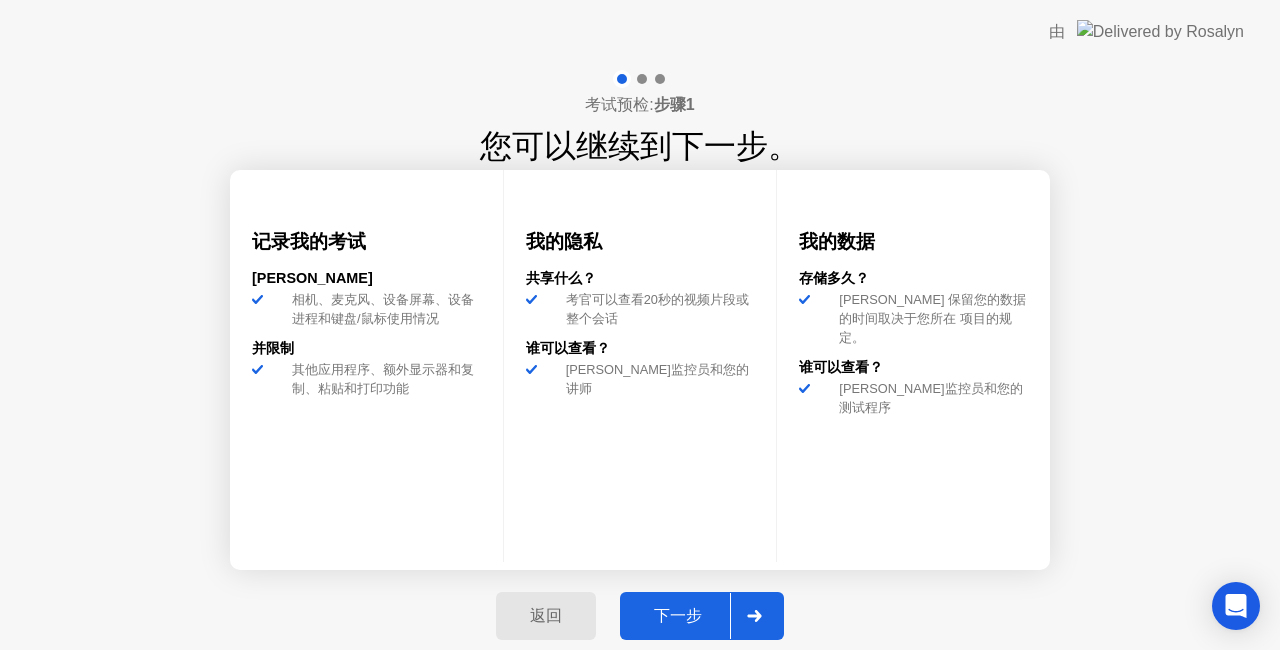 click on "下一步" 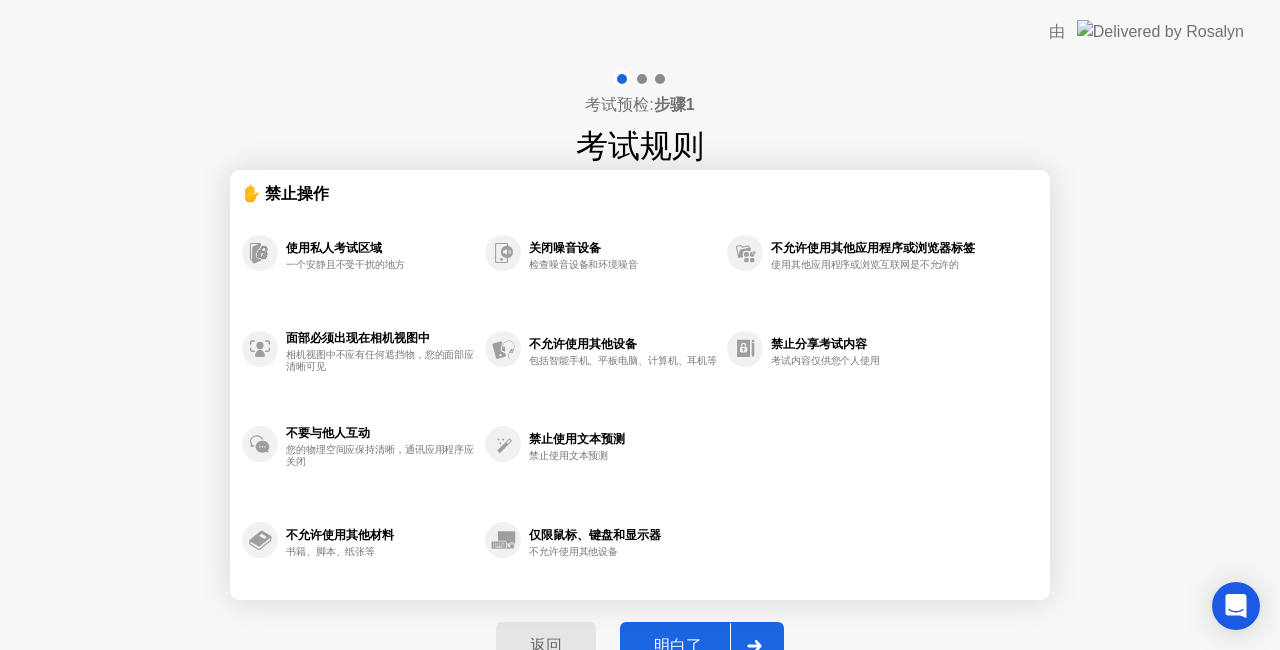 click on "明白了" 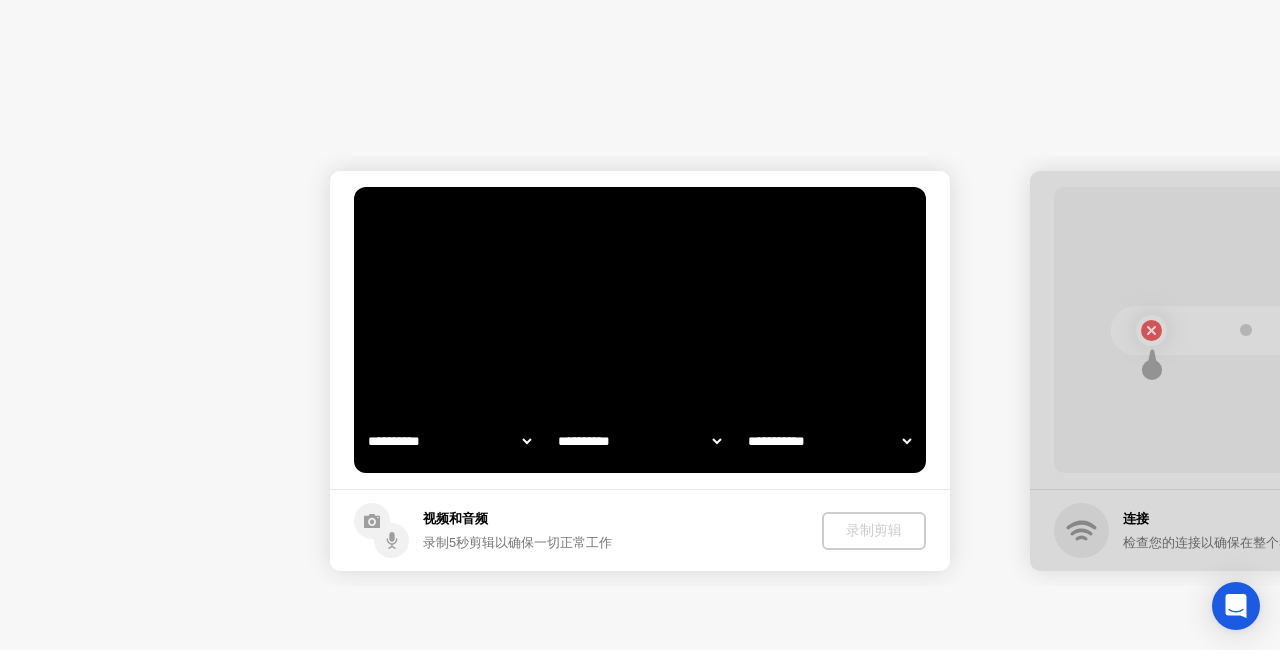 select on "**********" 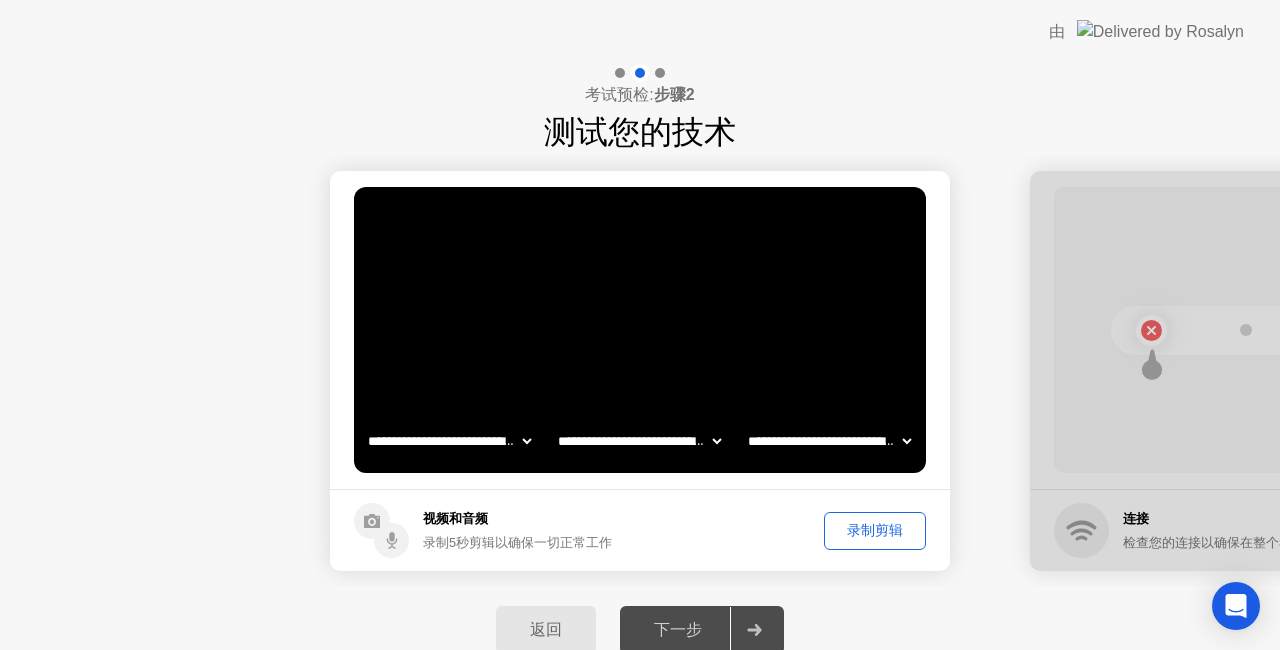 click on "录制剪辑" 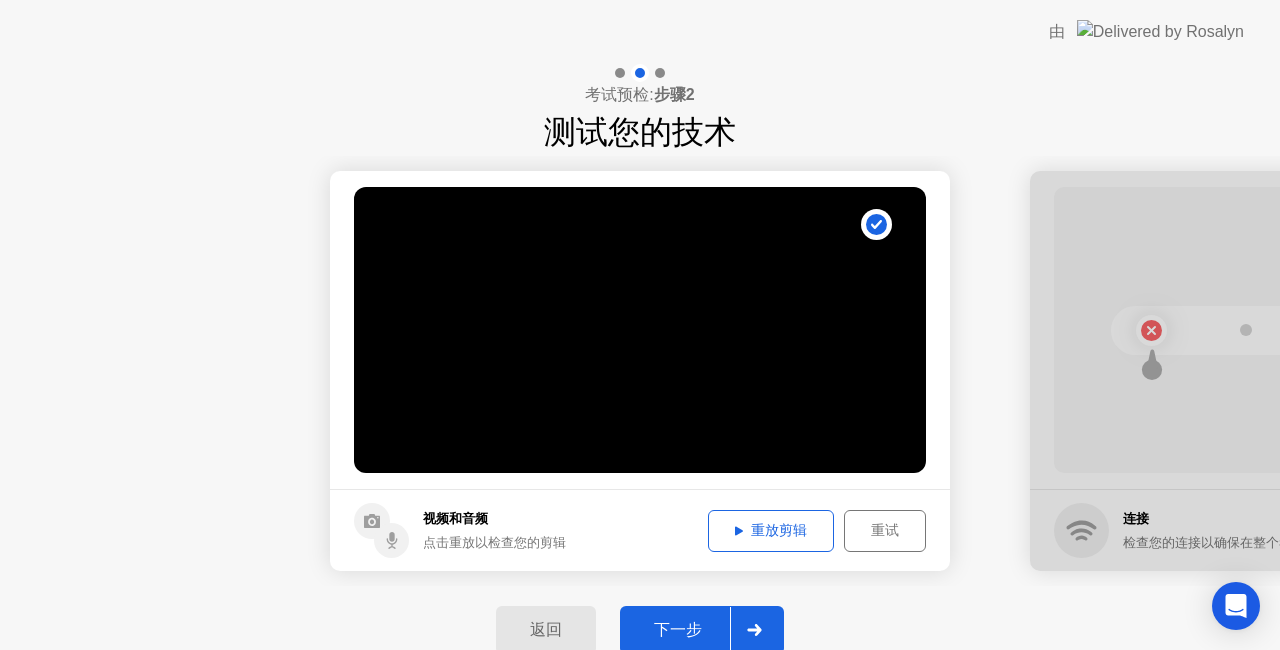 click on "下一步" 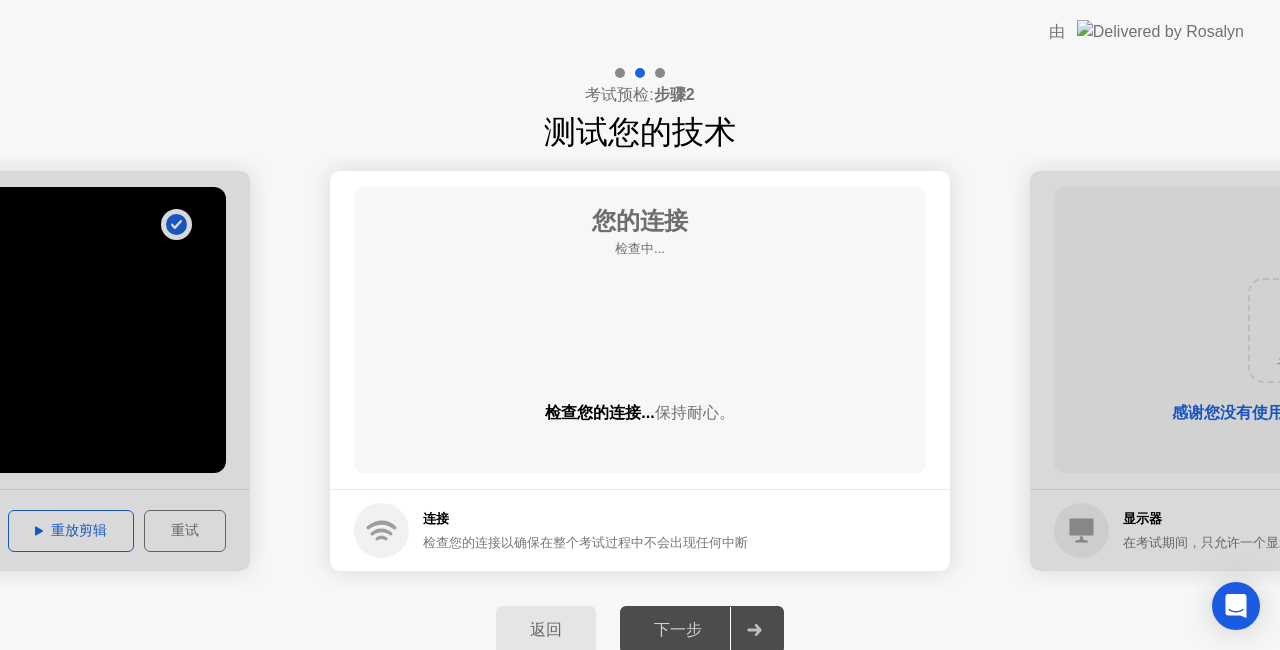 click on "您的连接 检查中...  检查您的连接...  保持耐心。" 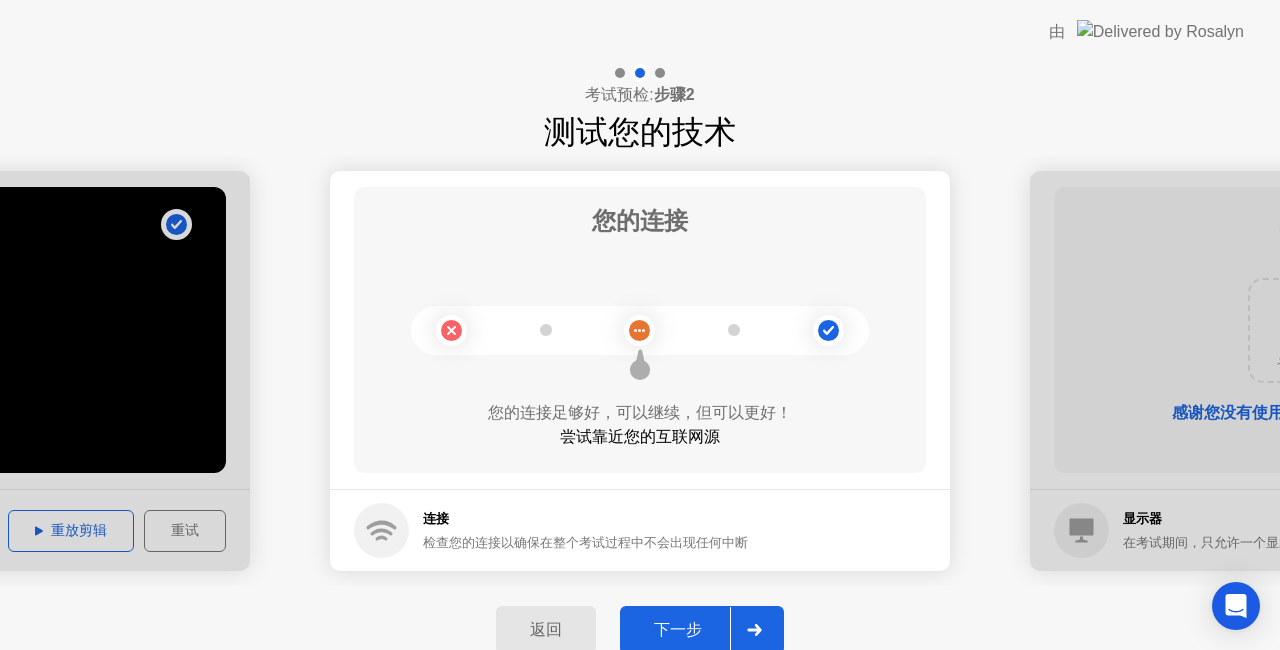 click on "连接 检查您的连接以确保在整个考试过程中不会出现任何中断" 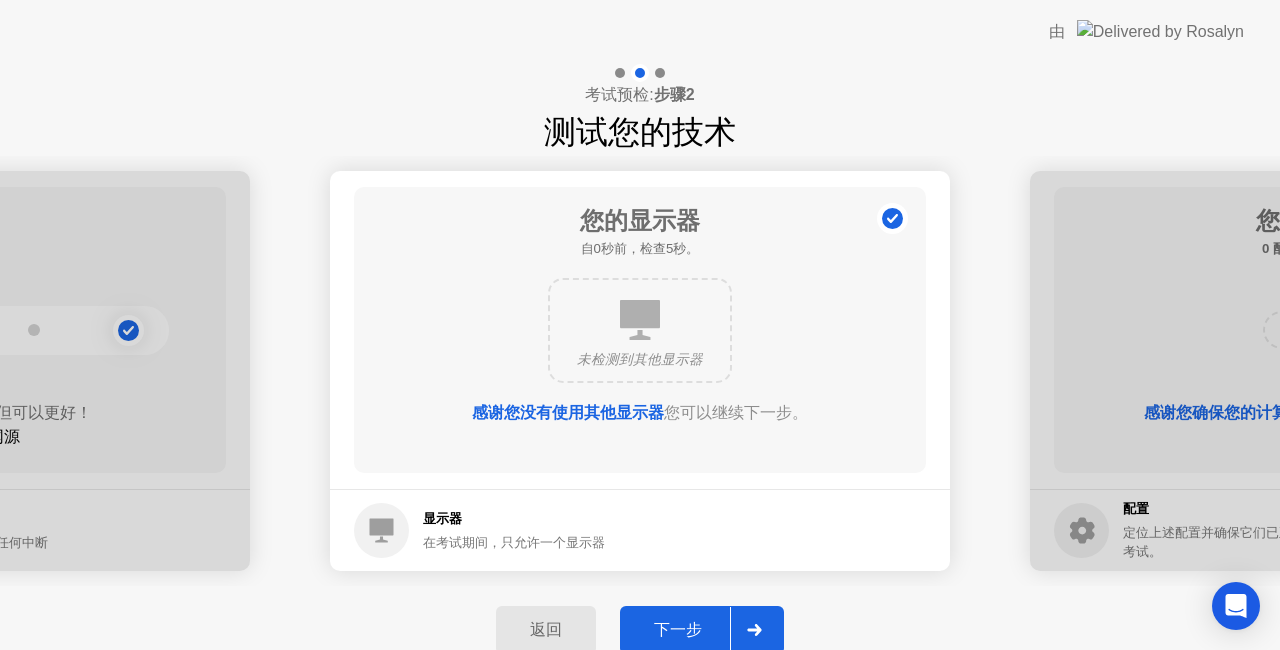 click on "下一步" 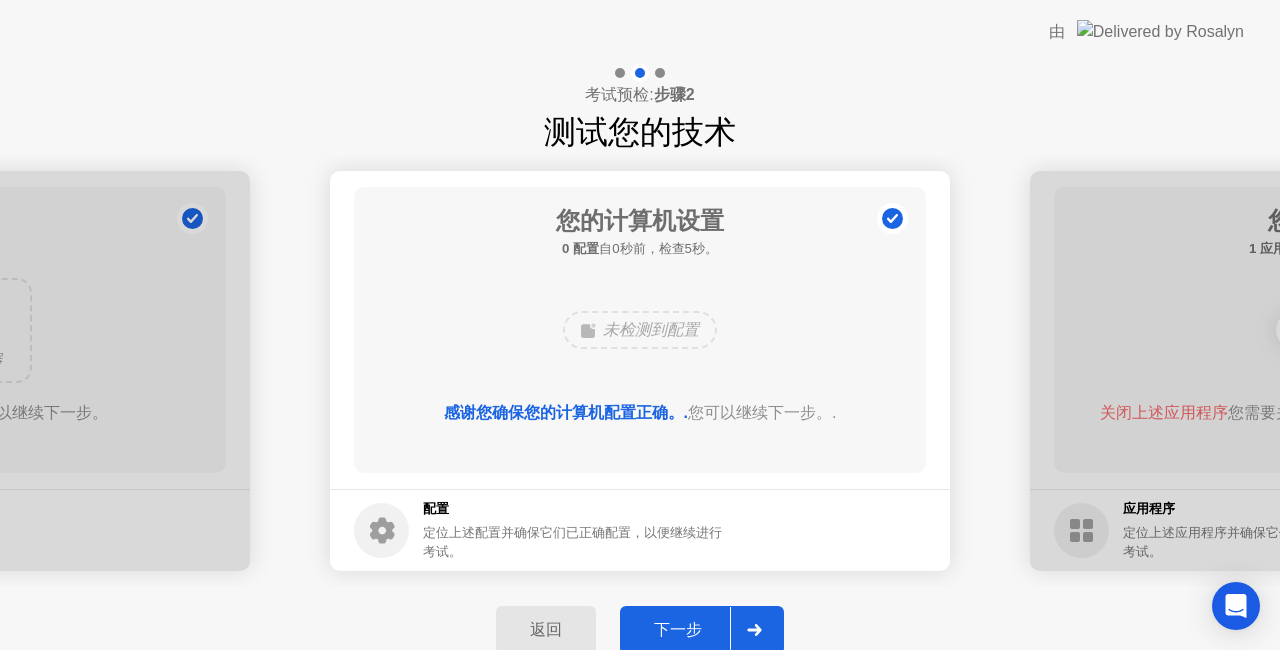 click on "下一步" 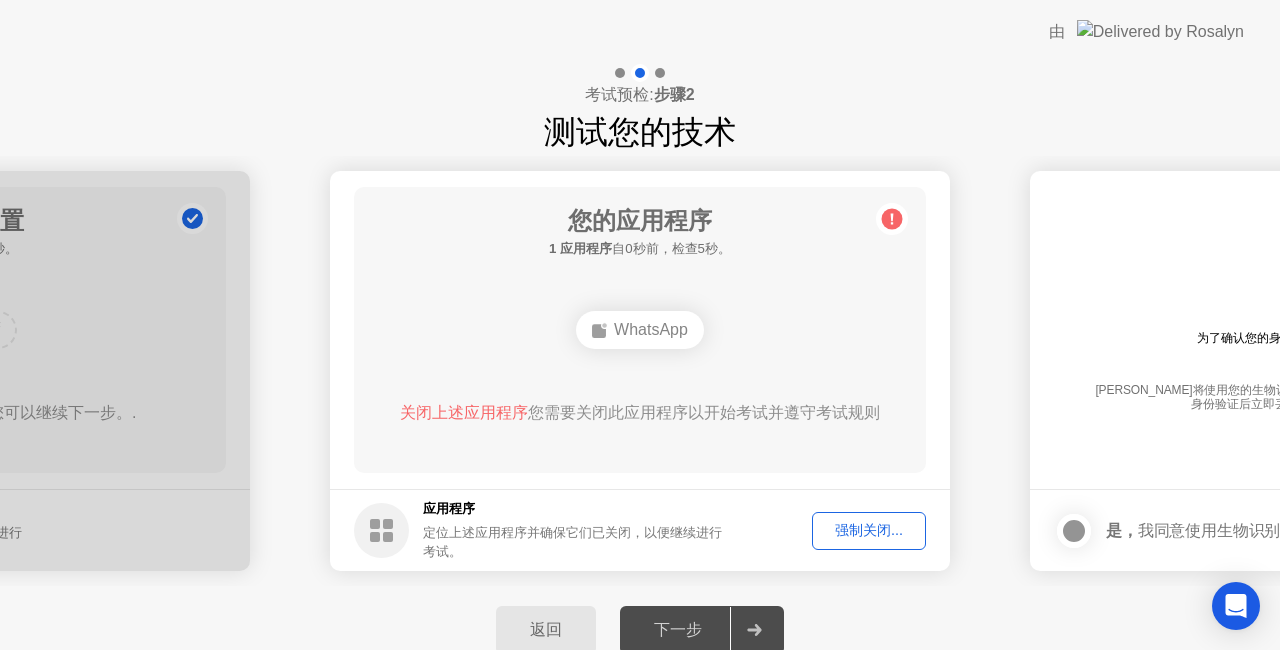 click on "WhatsApp" 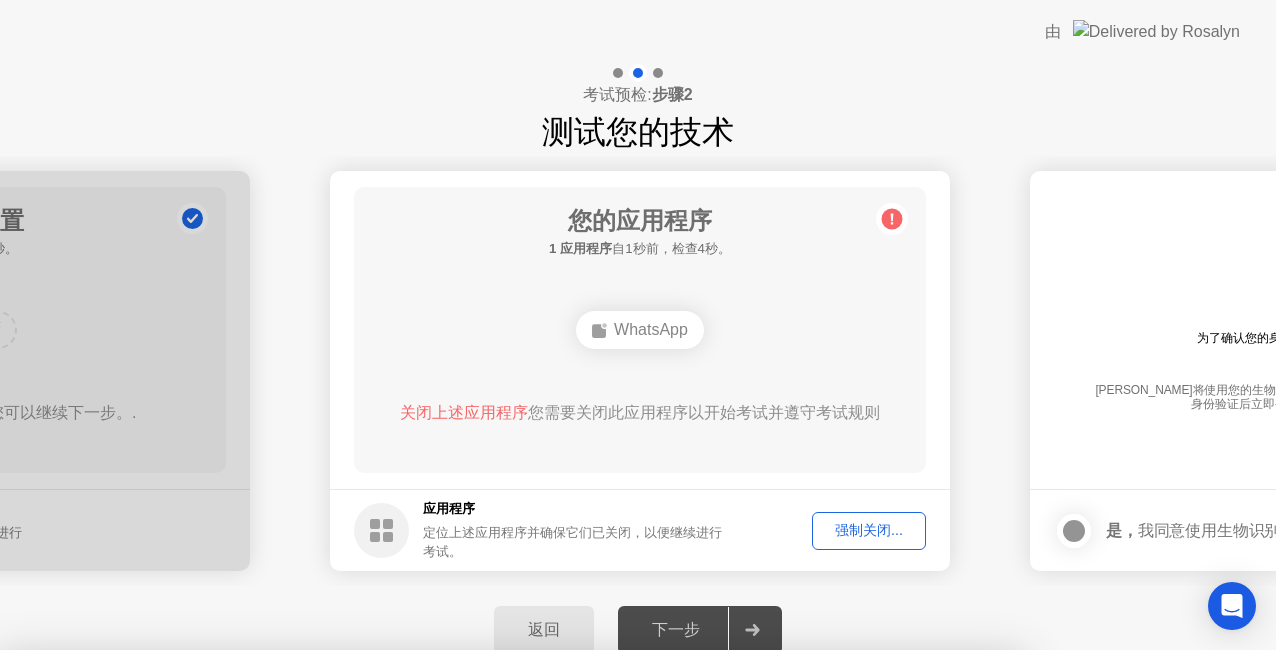 click on "确认" at bounding box center [569, 926] 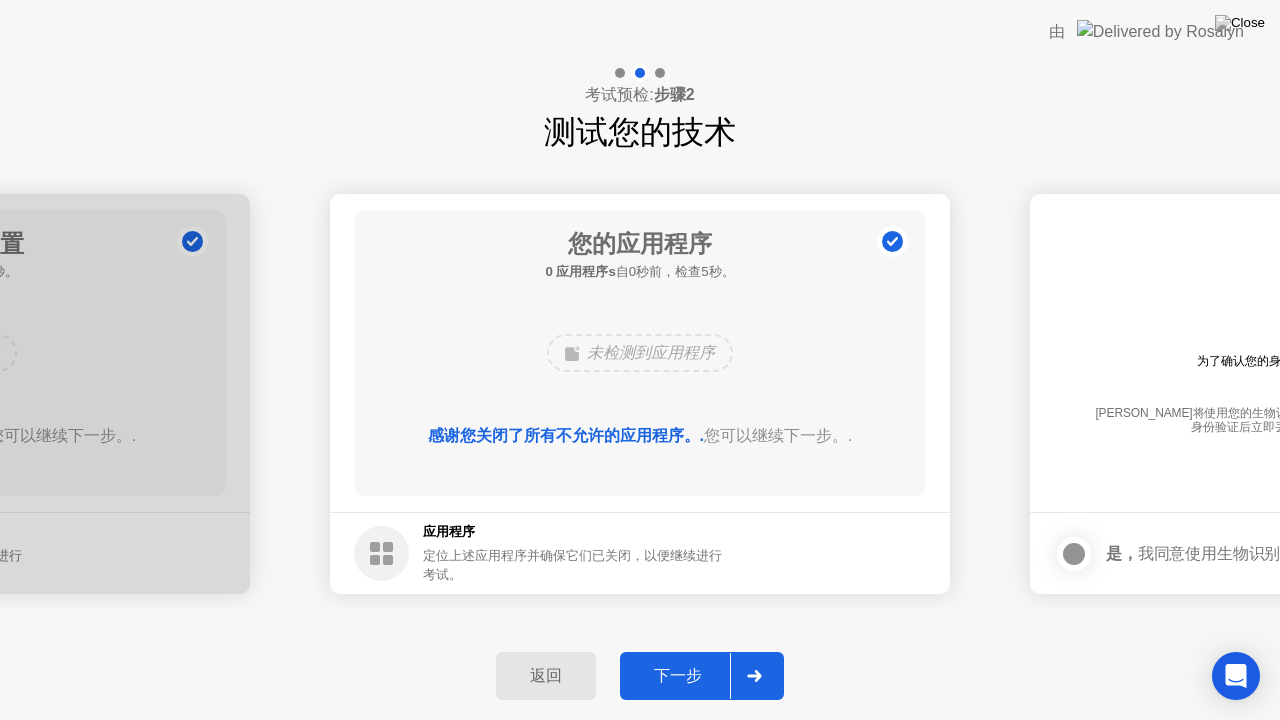 click on "下一步" 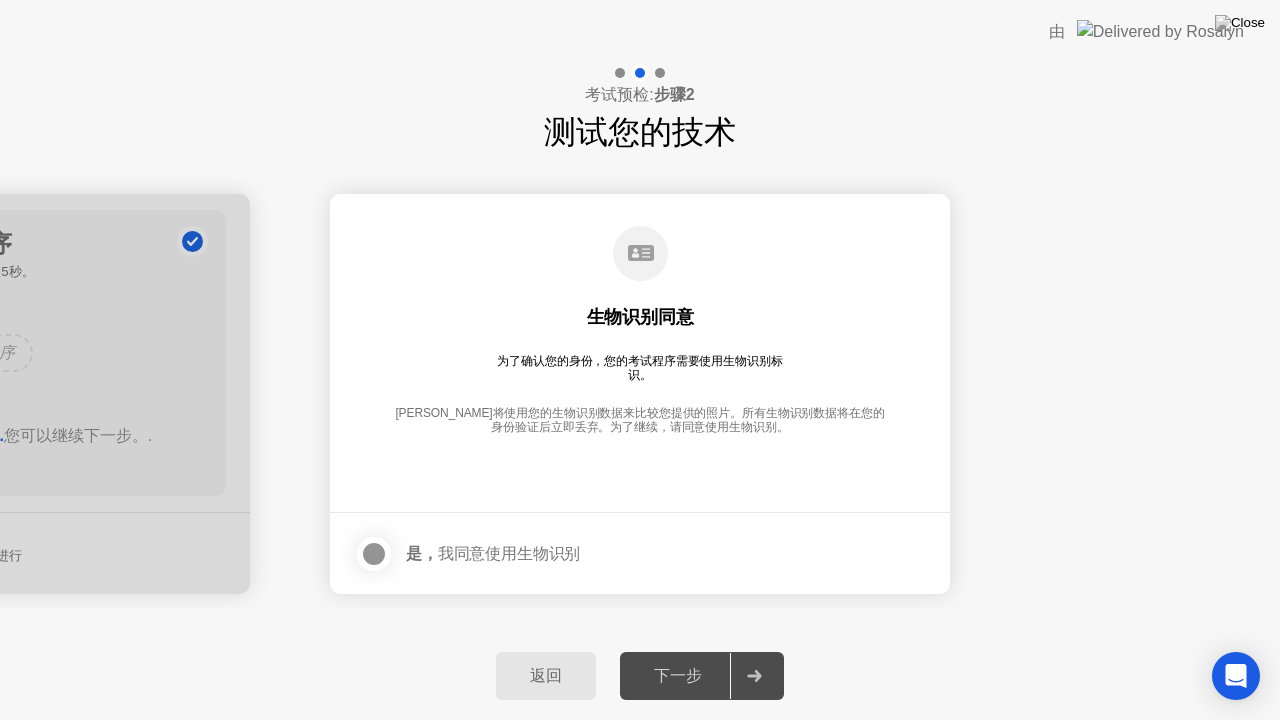 click 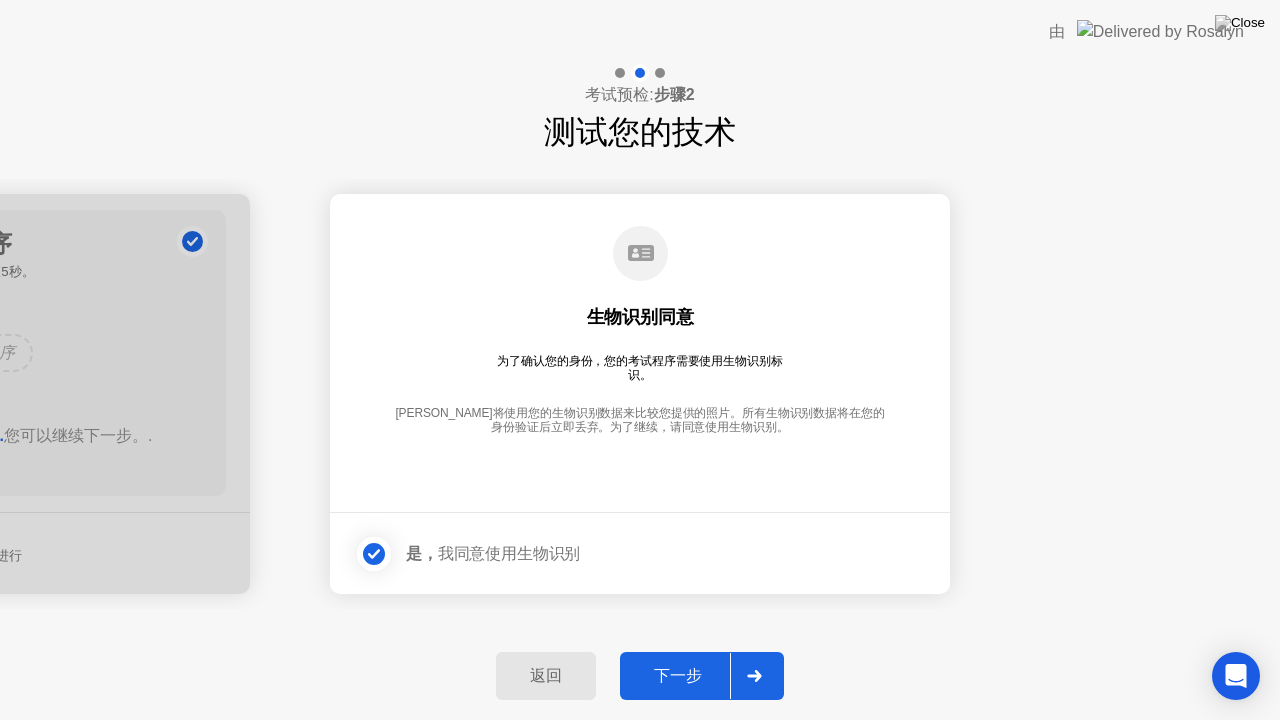 click 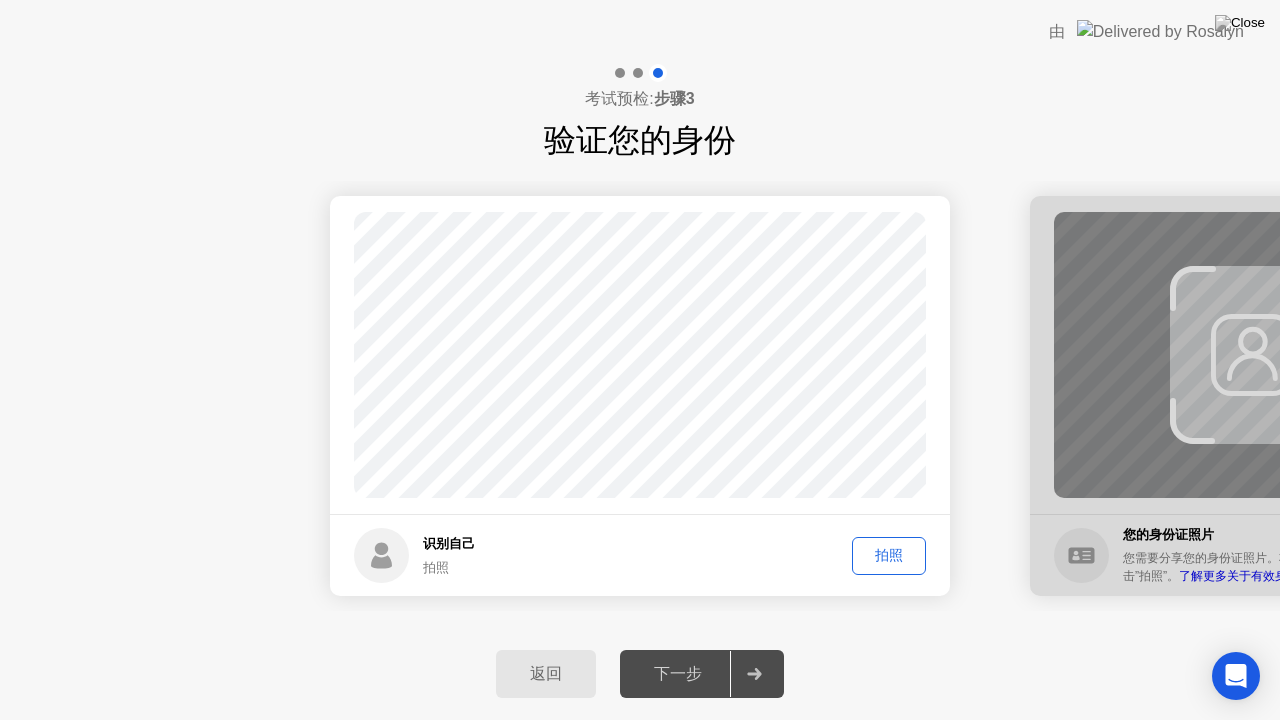 click on "拍照" 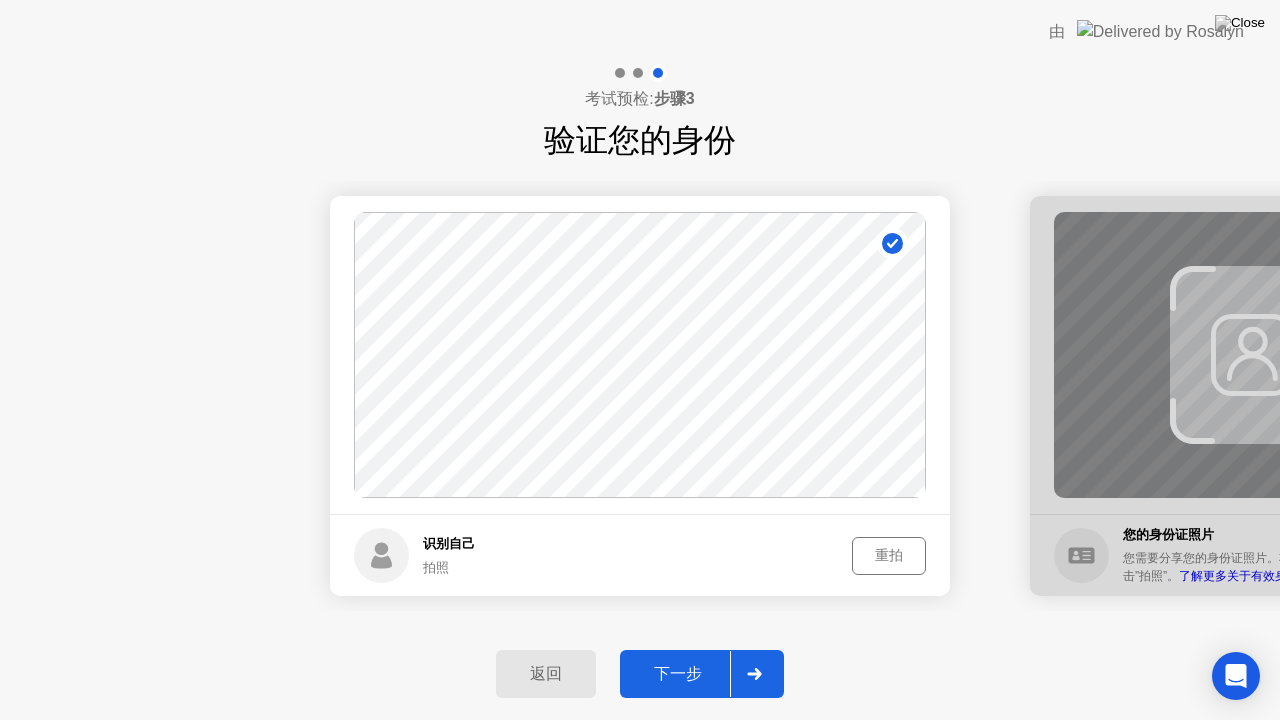 click on "下一步" 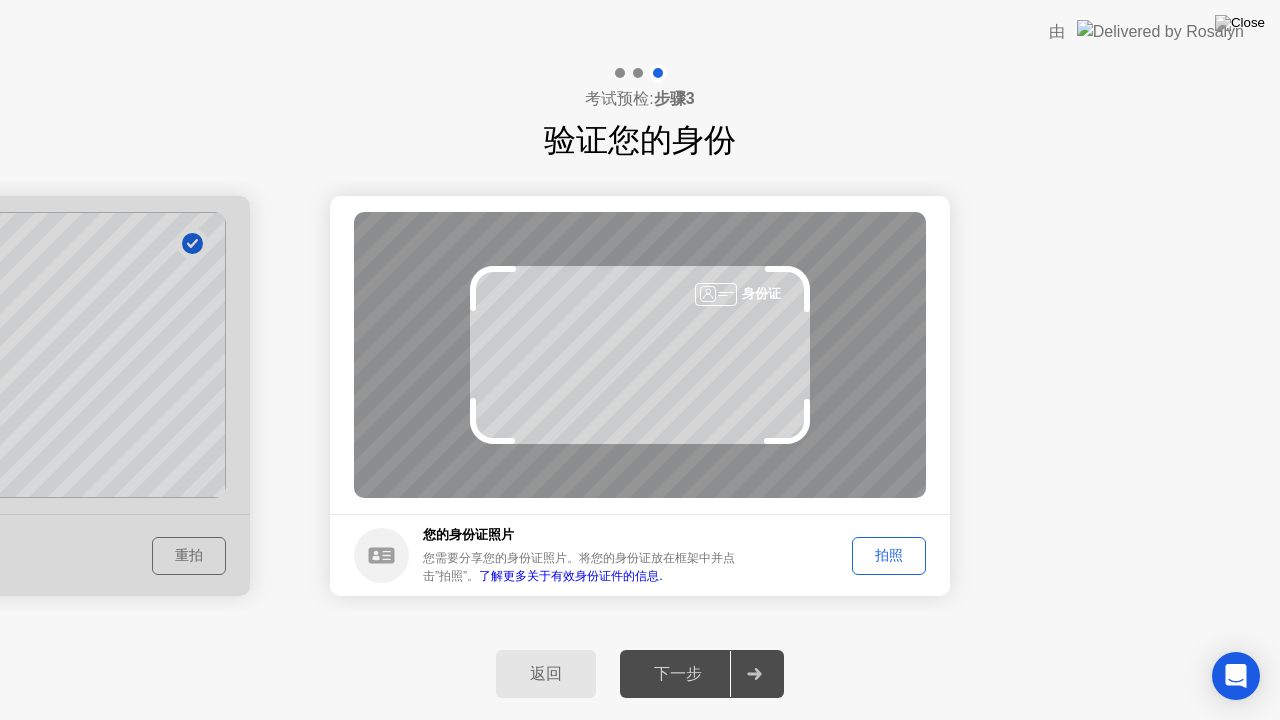 click on "拍照" 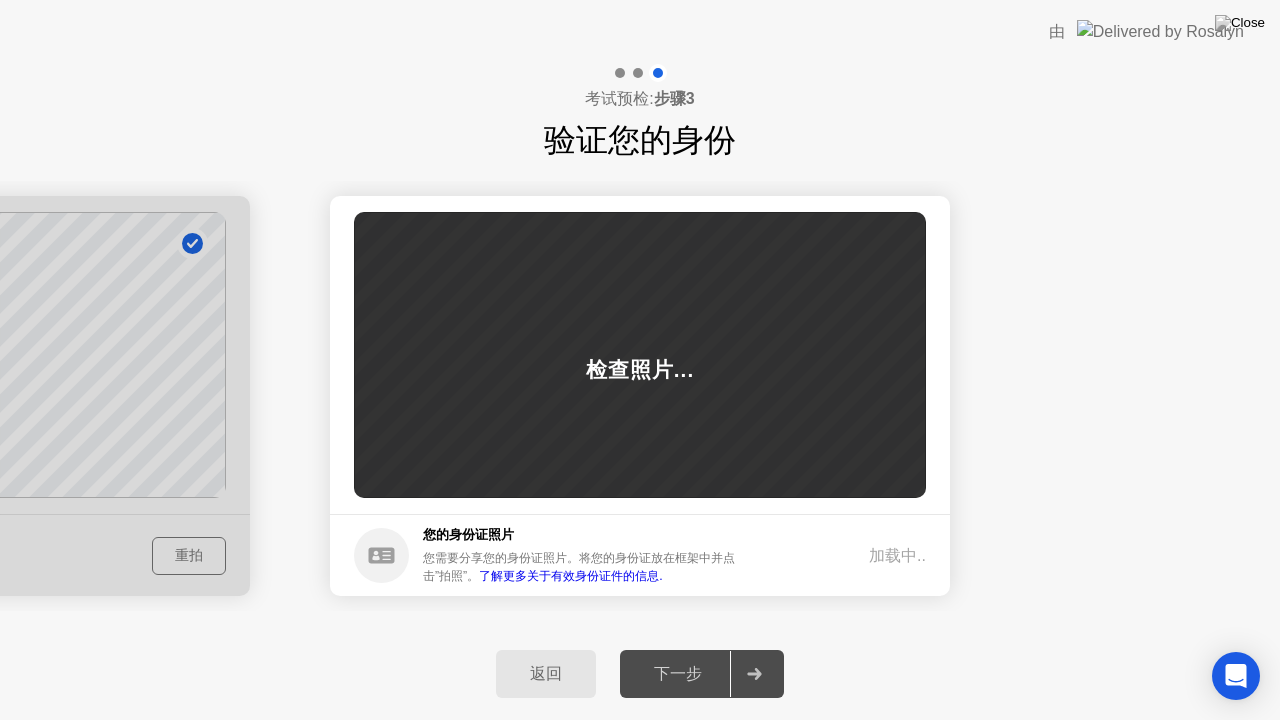 click on "返回" 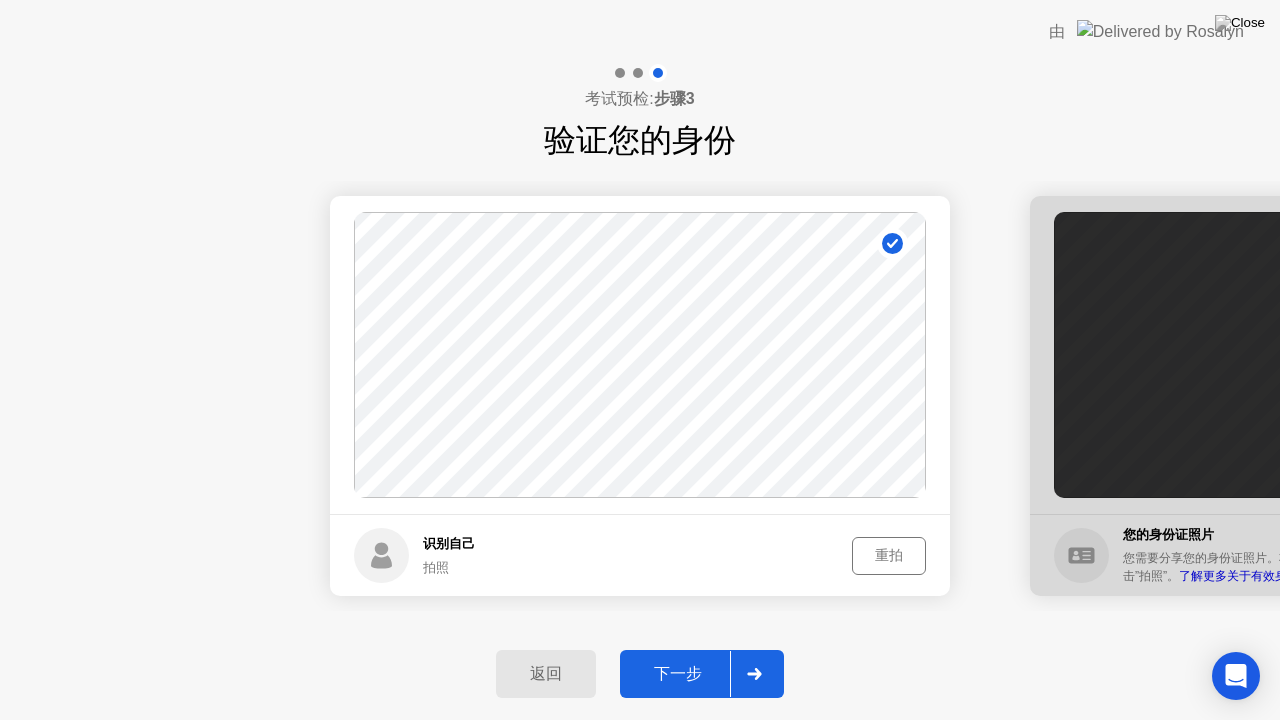click 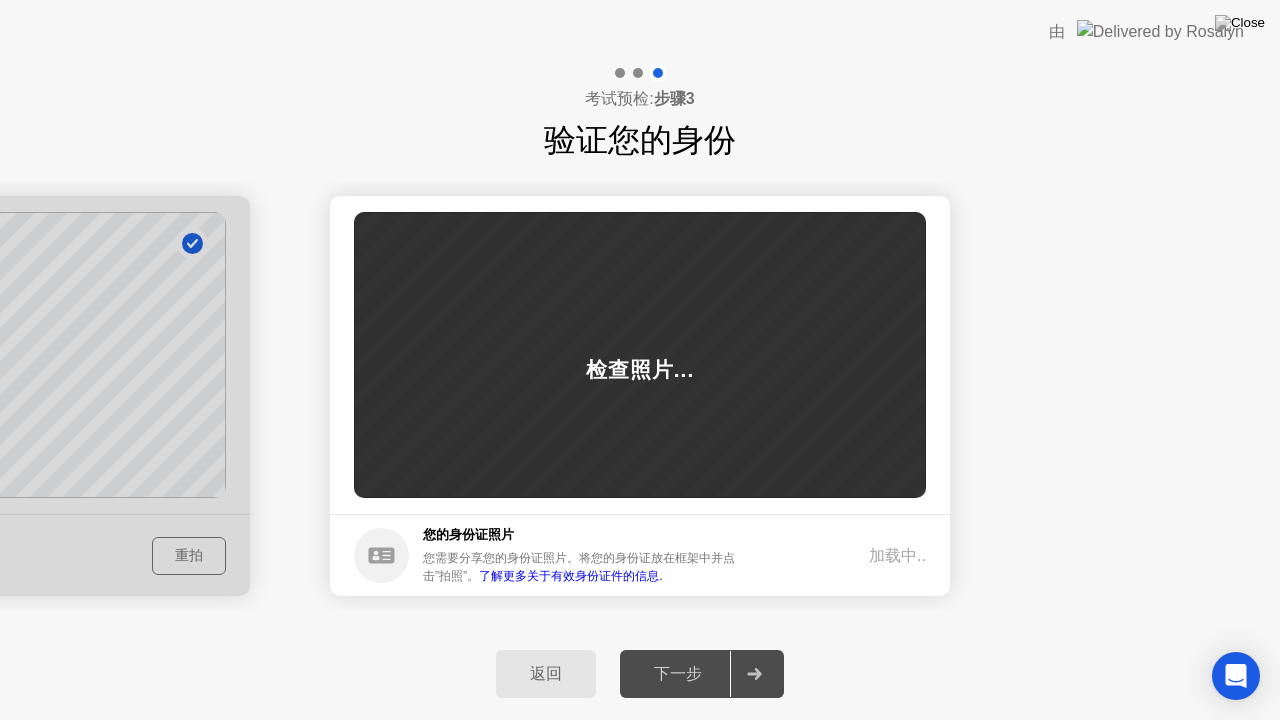 click on "下一步" 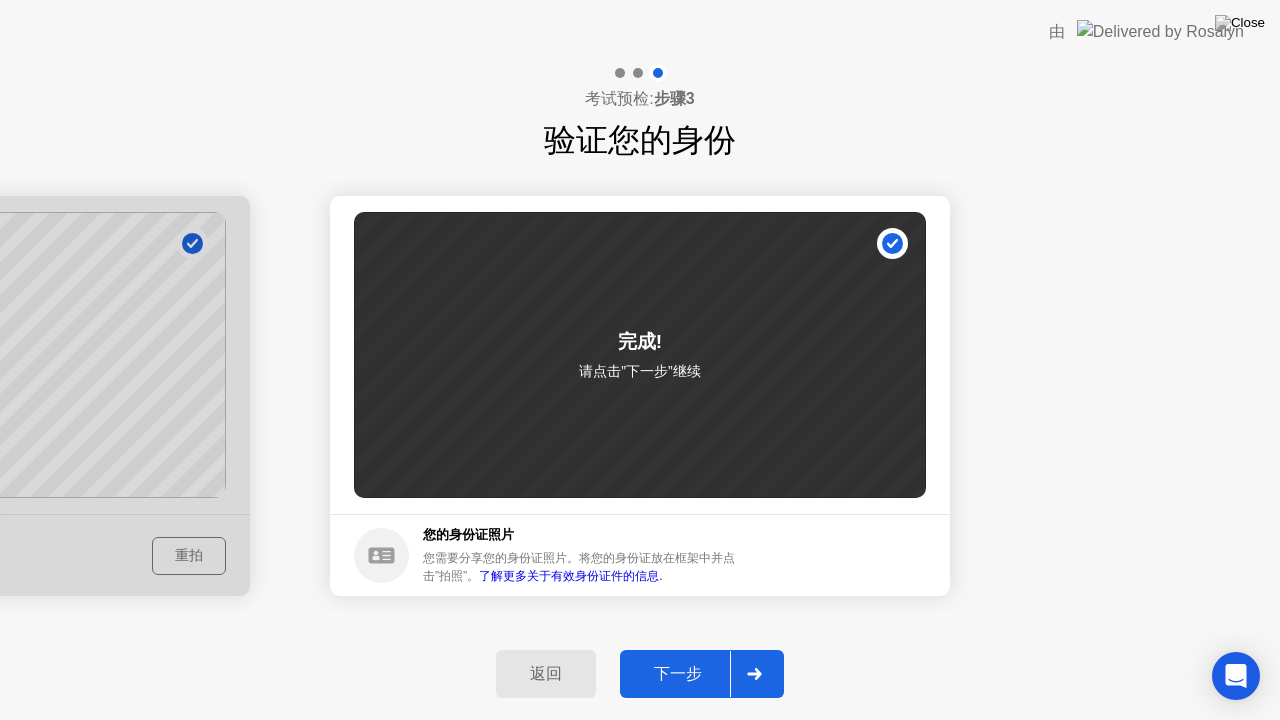 click on "下一步" 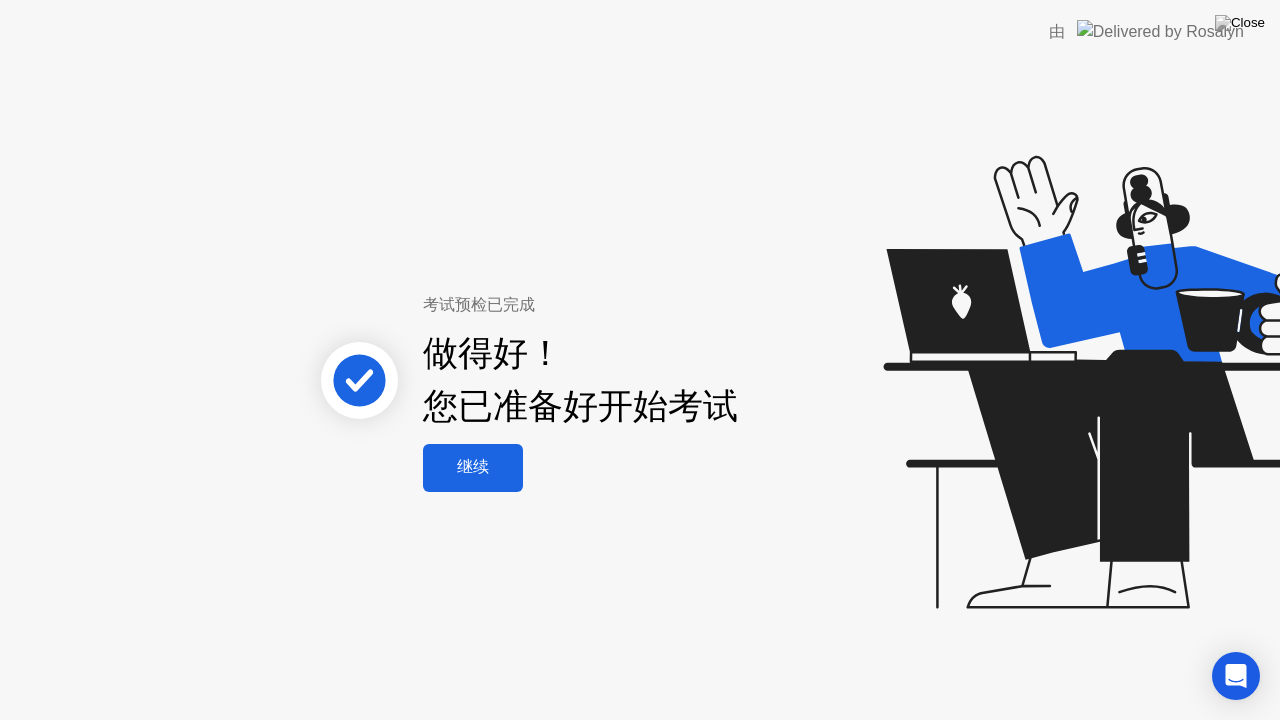 click on "继续" 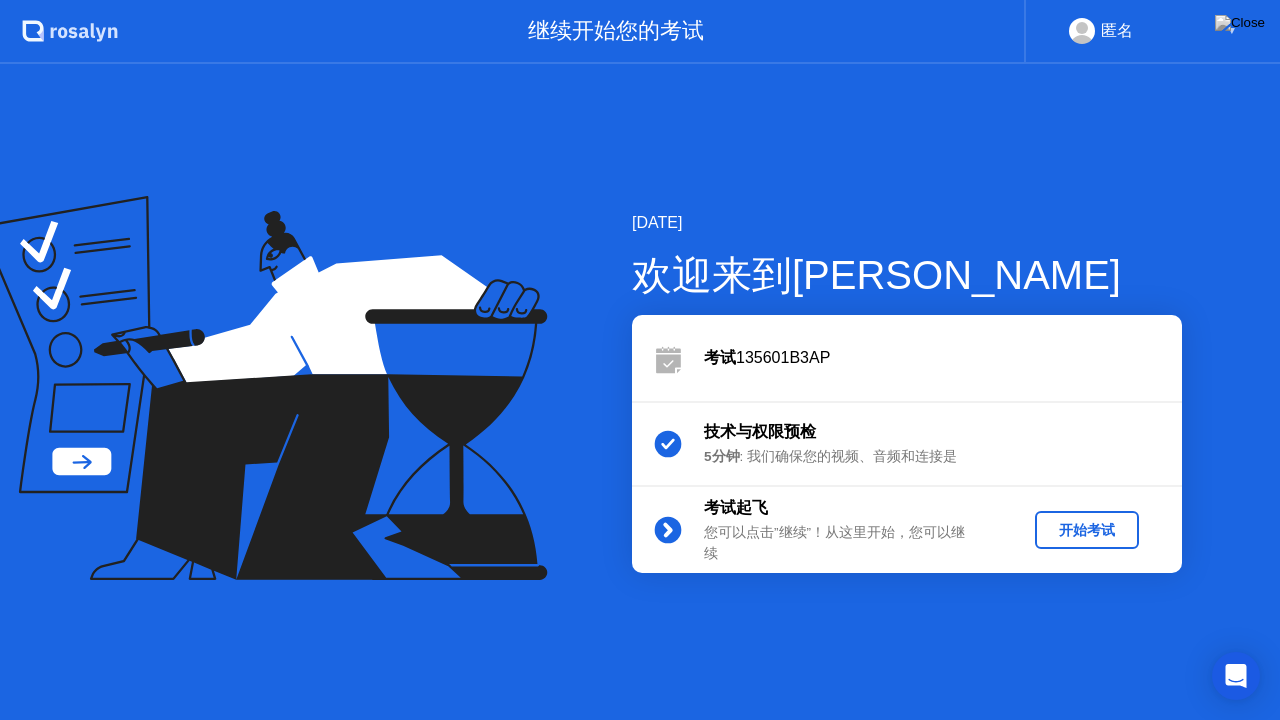 click on "开始考试" 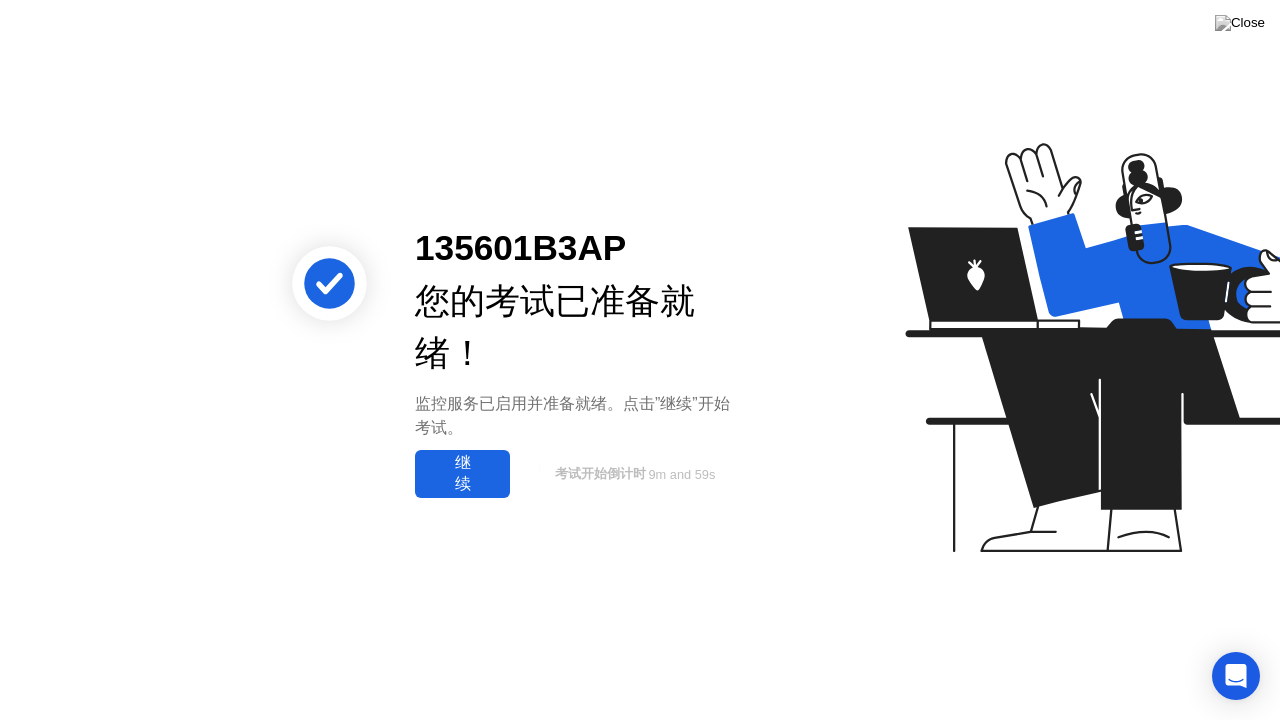 click on "继续" 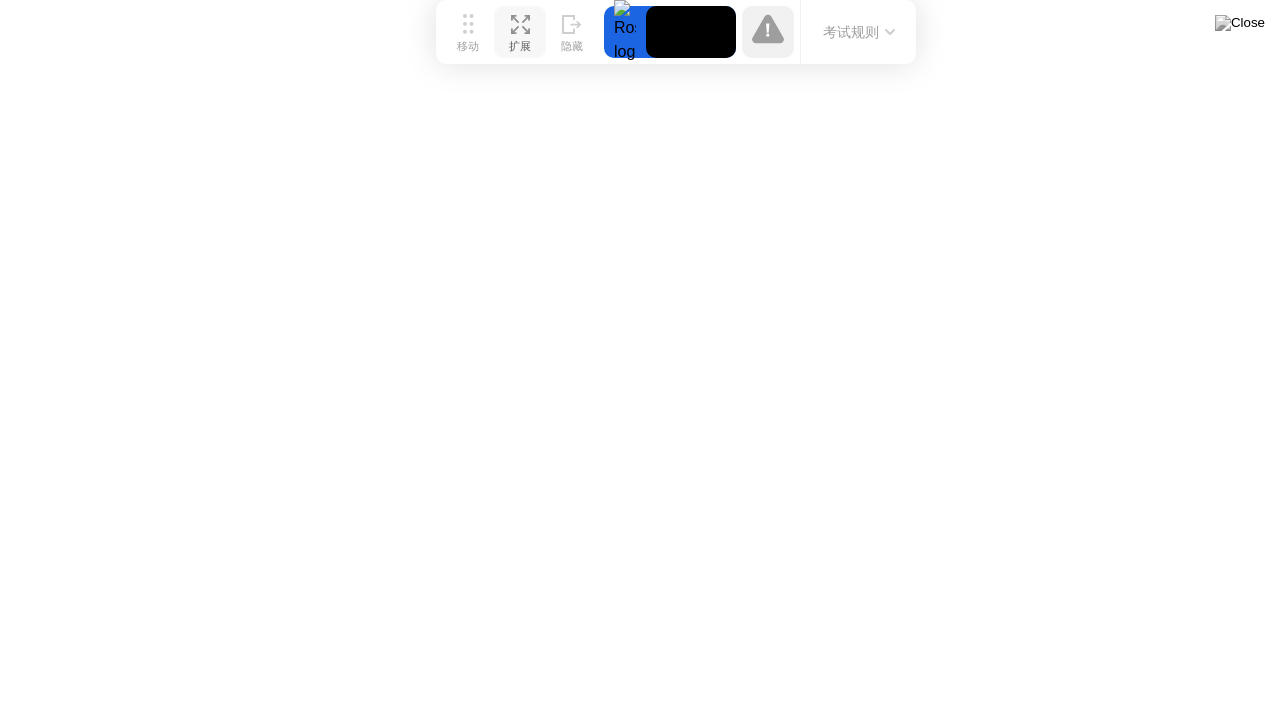 drag, startPoint x: 432, startPoint y: 682, endPoint x: 532, endPoint y: 45, distance: 644.8015 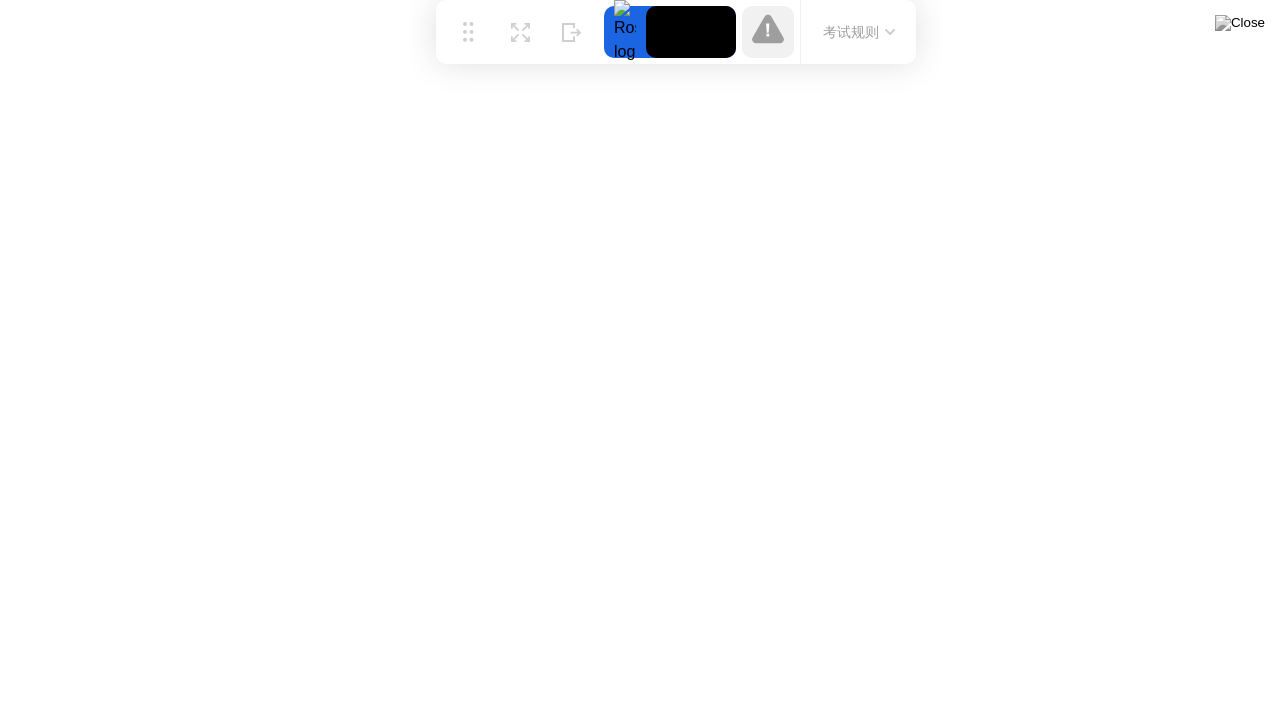click on "考试规则" 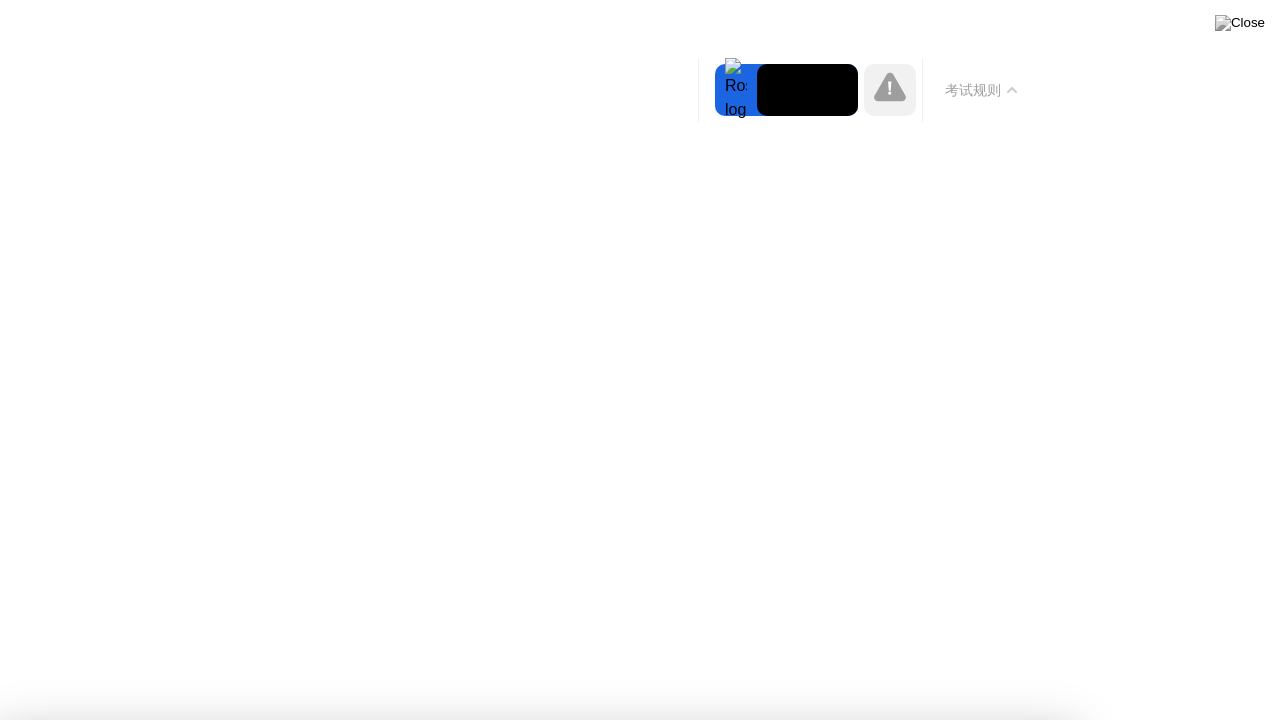 click on "明白了!" at bounding box center [537, 1288] 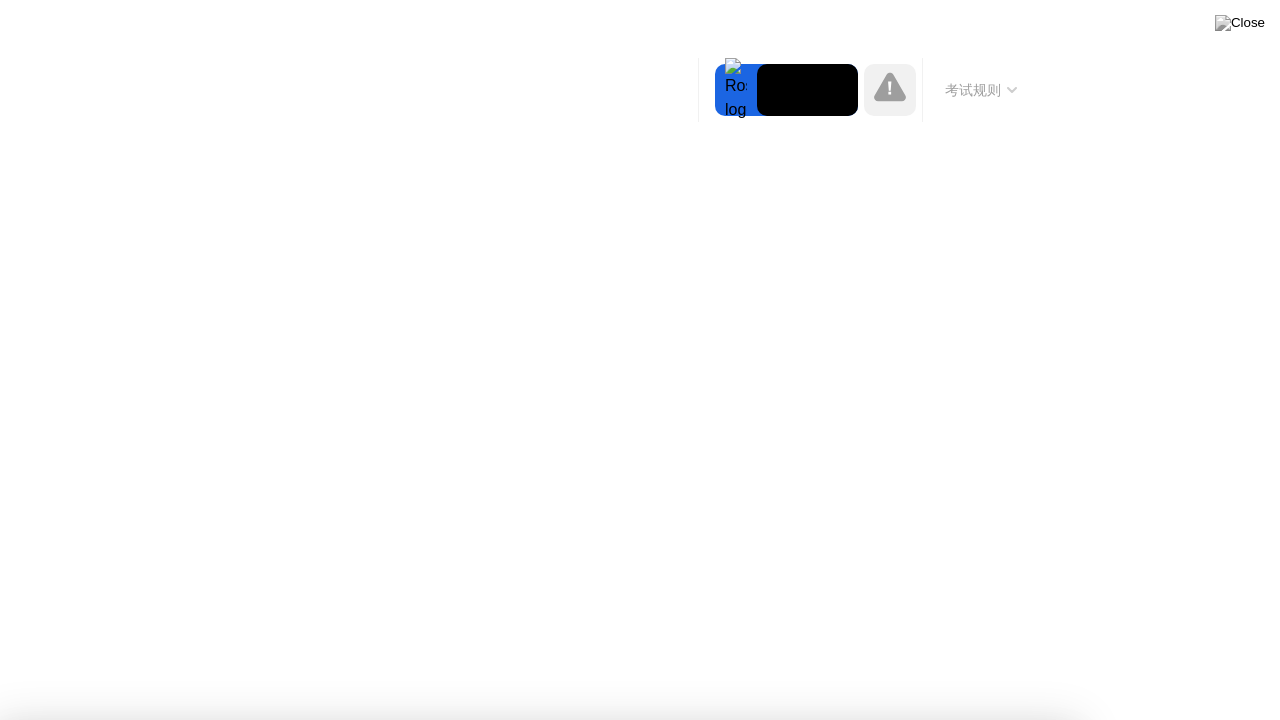 click on "明白了!" at bounding box center [652, 1194] 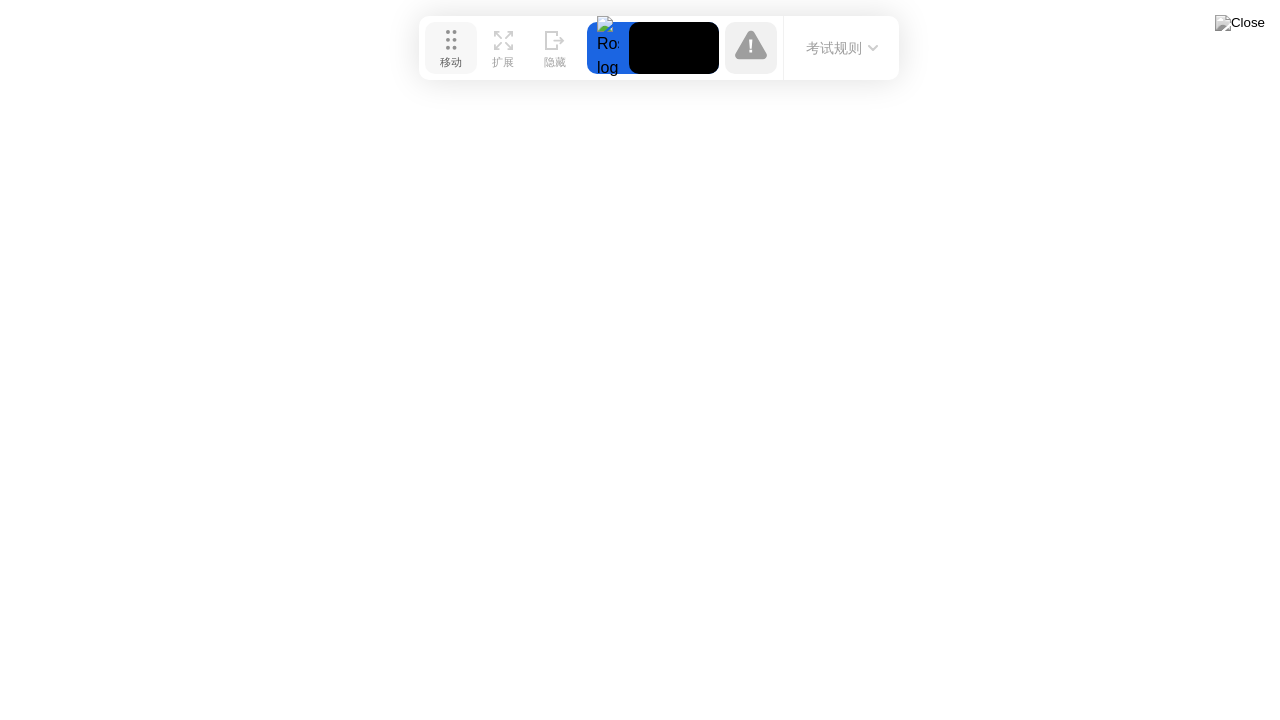 drag, startPoint x: 464, startPoint y: 30, endPoint x: 369, endPoint y: 12, distance: 96.69022 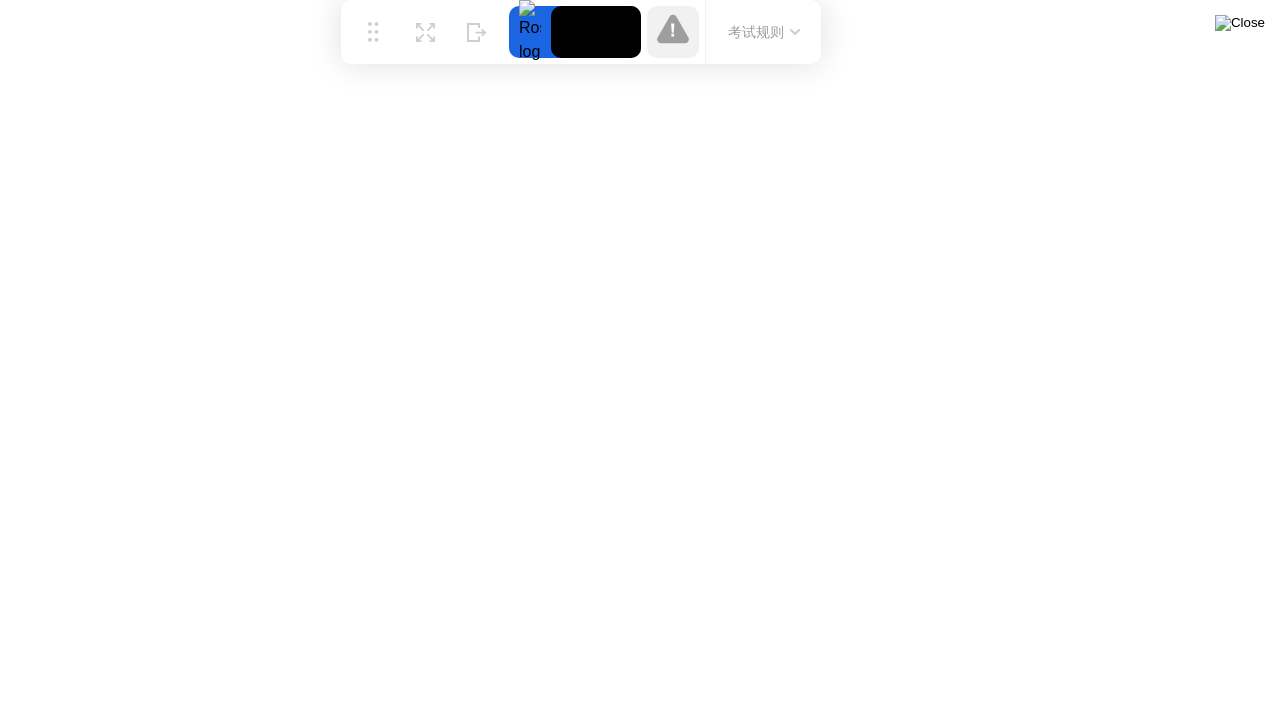 click at bounding box center [1240, 23] 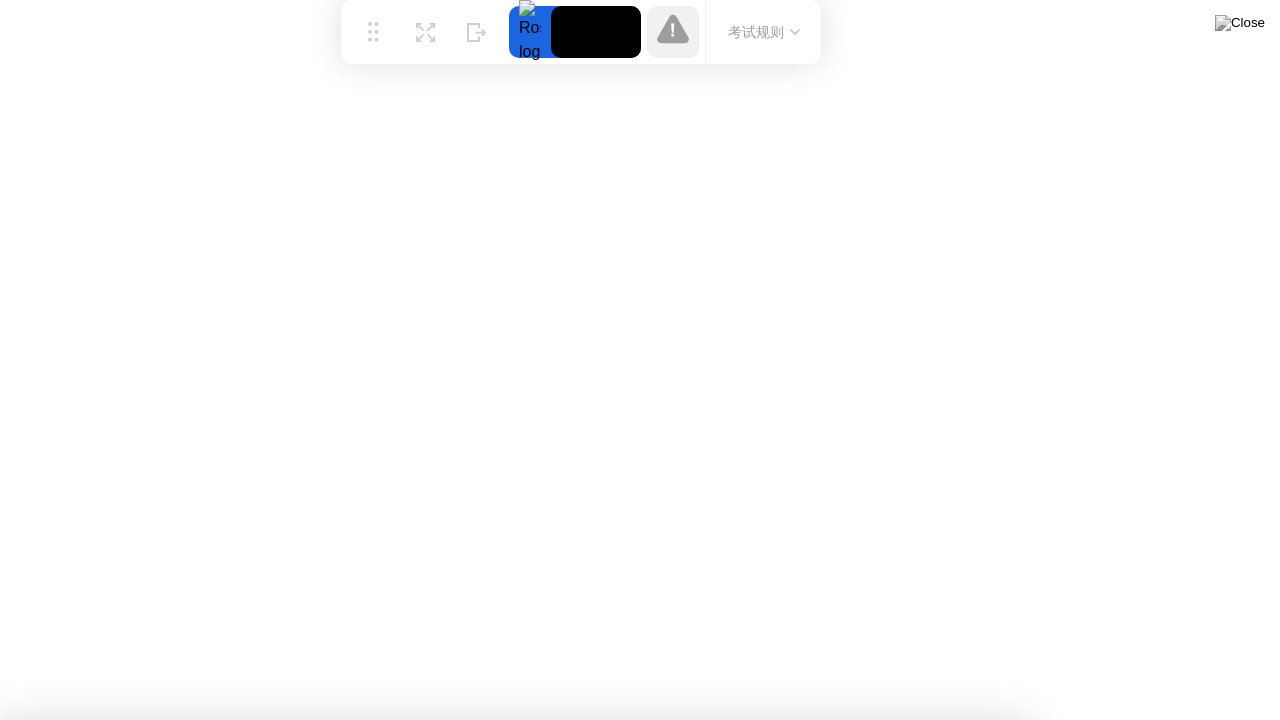 click on "是" at bounding box center [464, 832] 